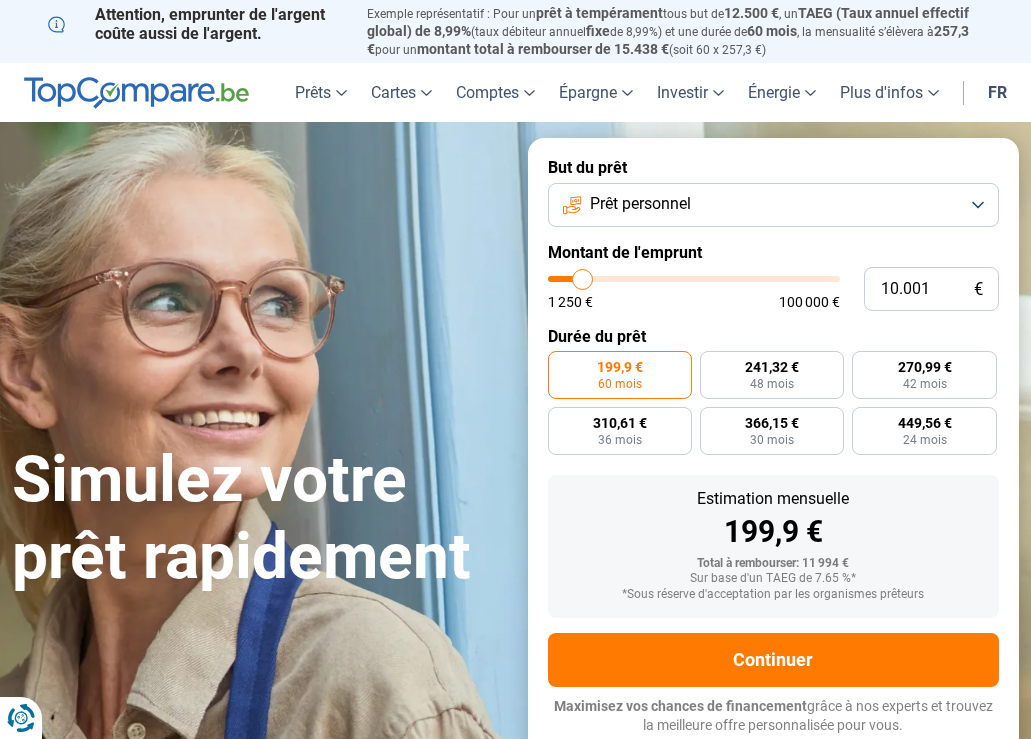 scroll, scrollTop: 0, scrollLeft: 0, axis: both 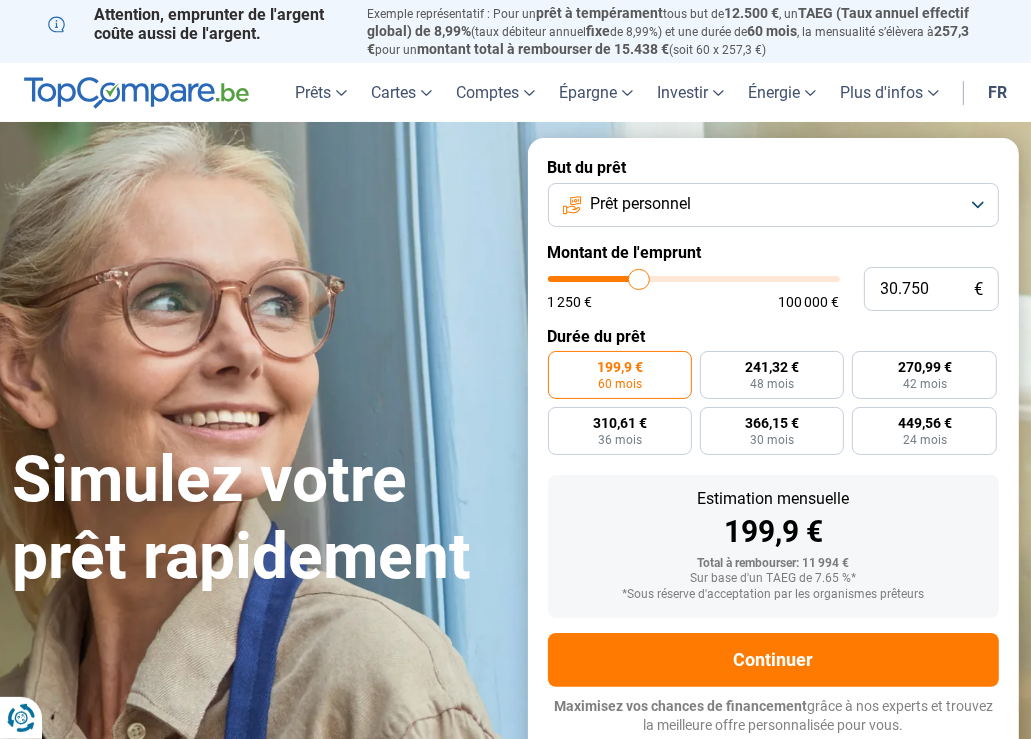 drag, startPoint x: 598, startPoint y: 276, endPoint x: 639, endPoint y: 287, distance: 42.44997 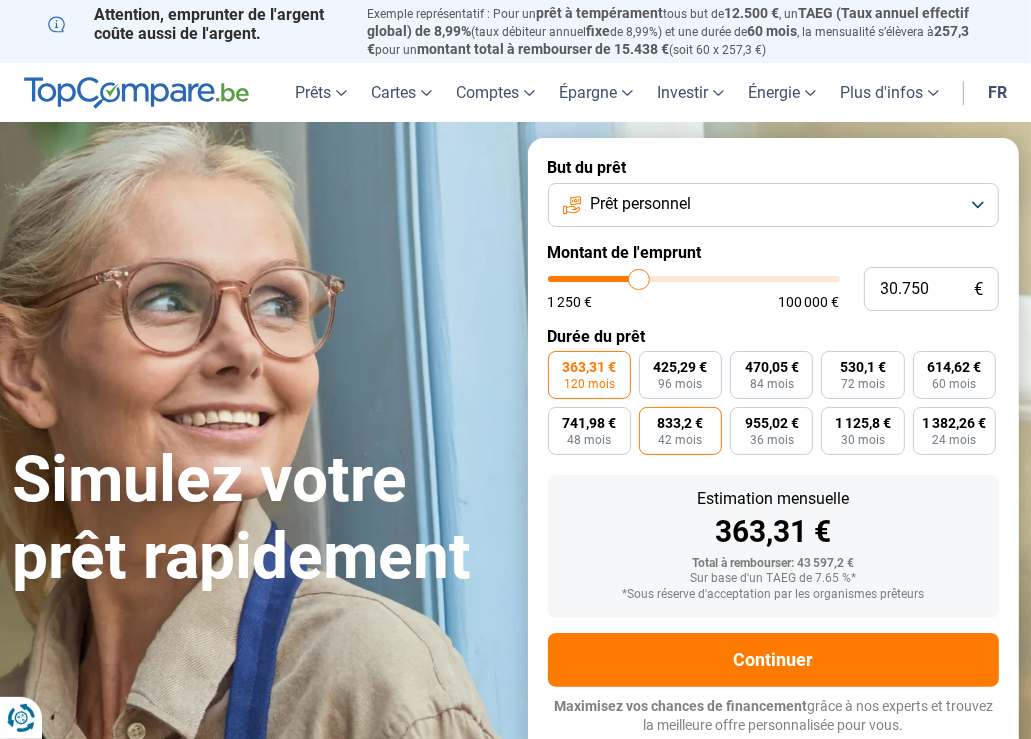 click on "833,2 € 42 mois" at bounding box center (680, 431) 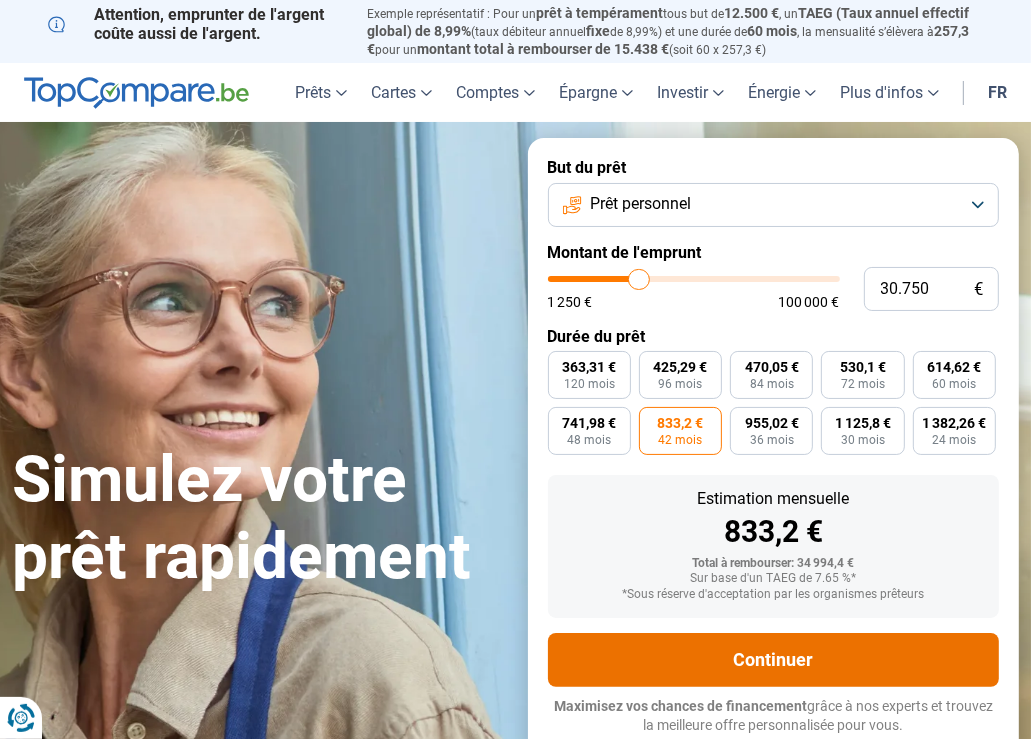 click on "Continuer" at bounding box center (774, 660) 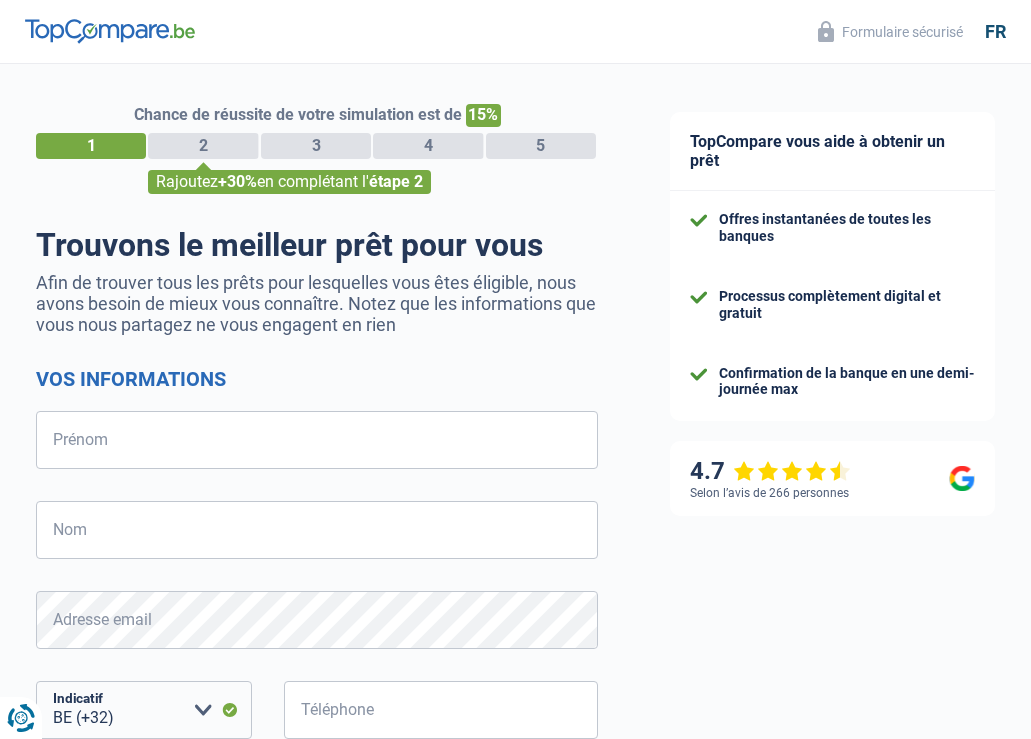 scroll, scrollTop: 0, scrollLeft: 0, axis: both 